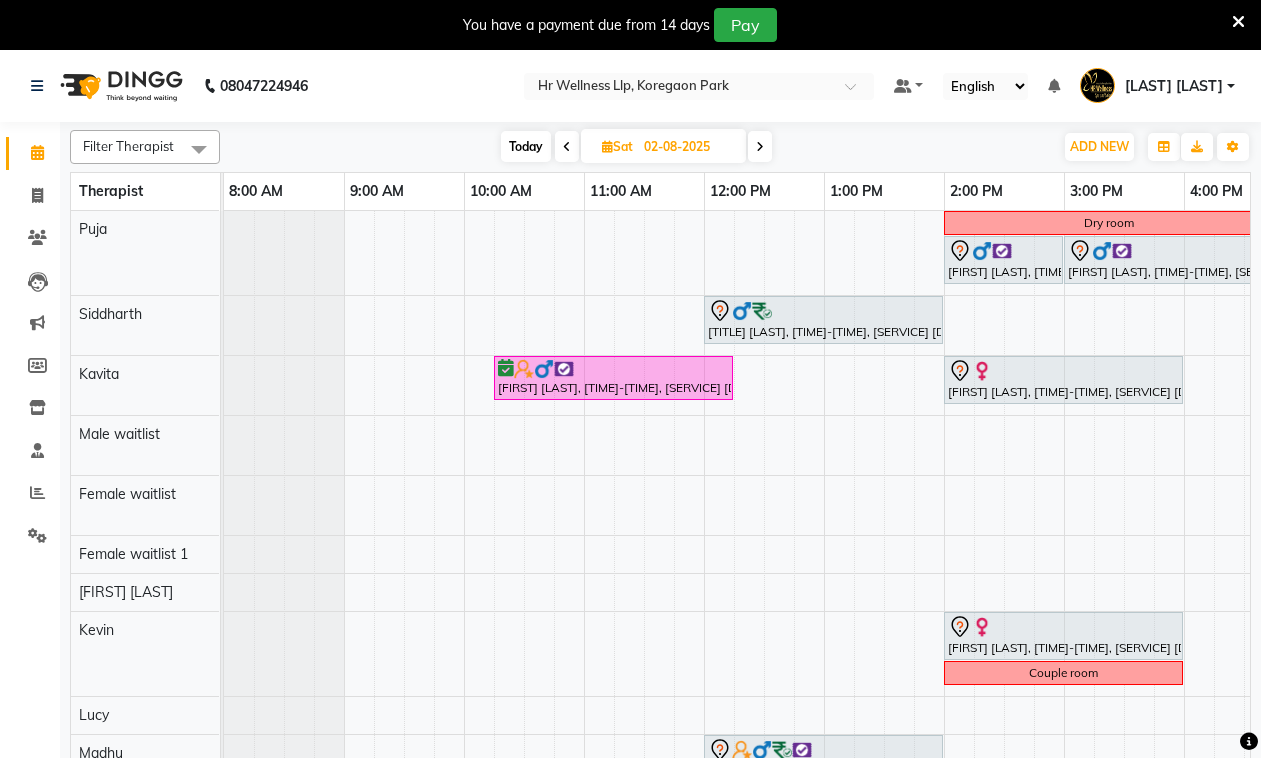 scroll, scrollTop: 0, scrollLeft: 0, axis: both 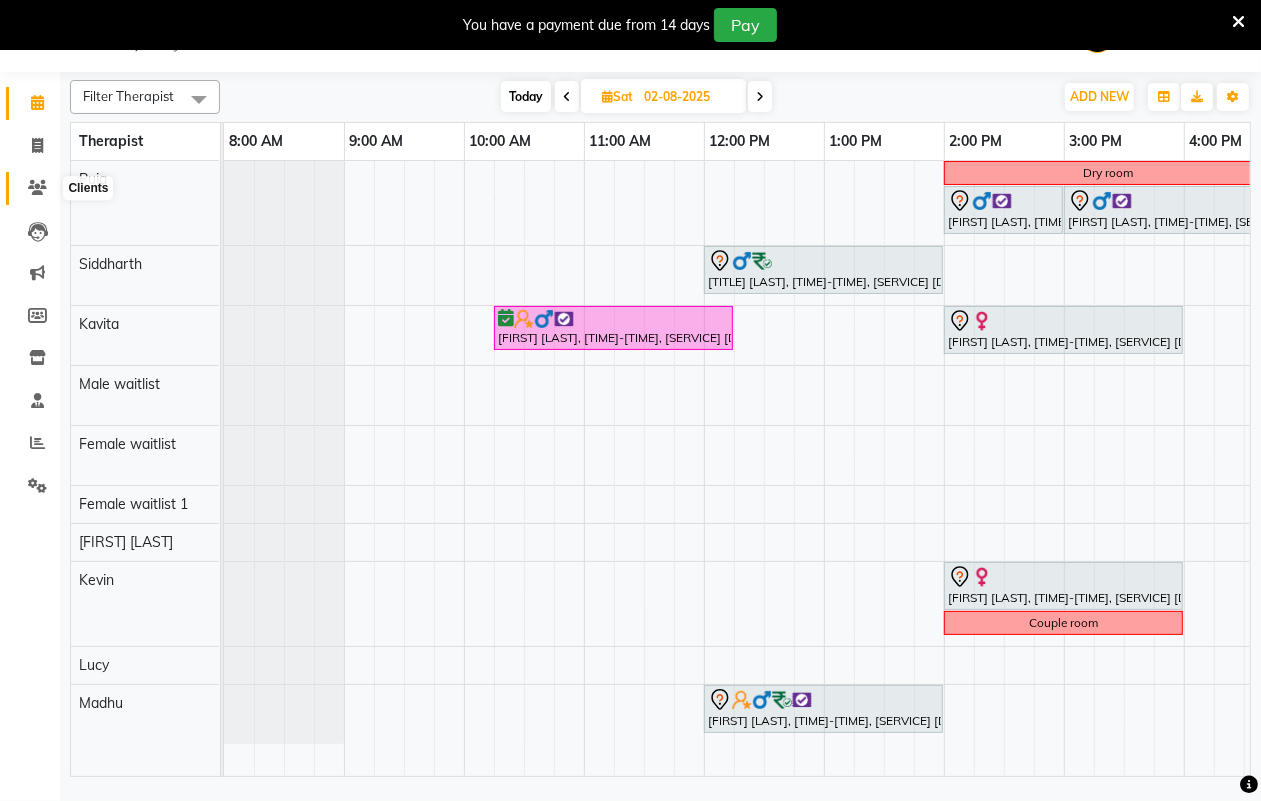 click 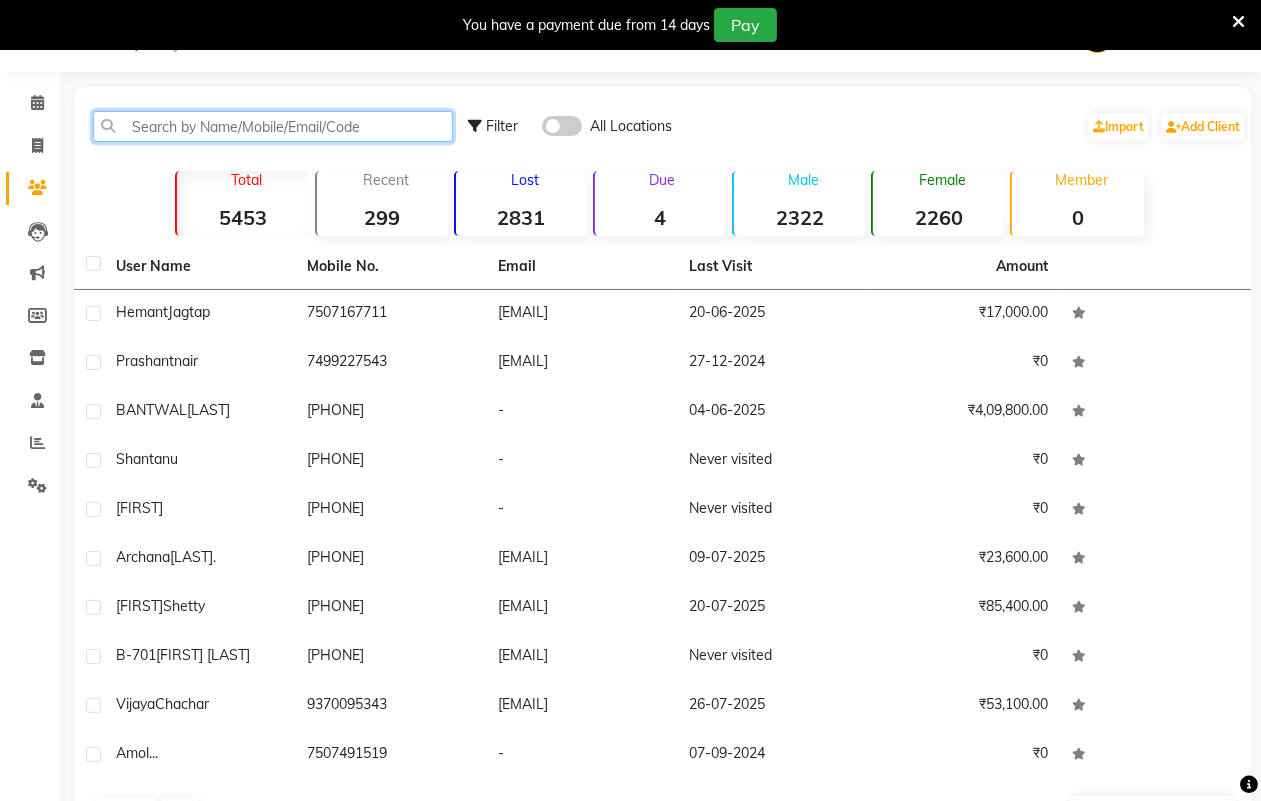 click 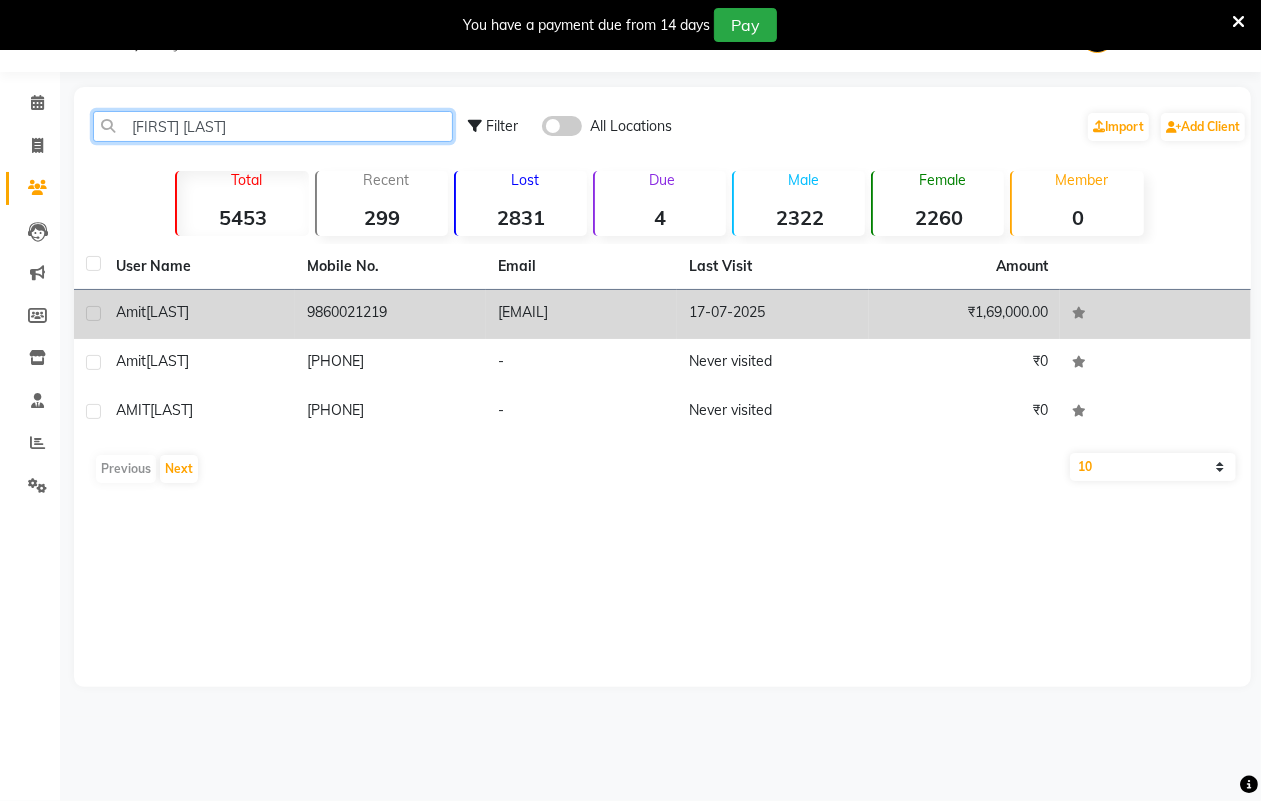 type on "amit nag" 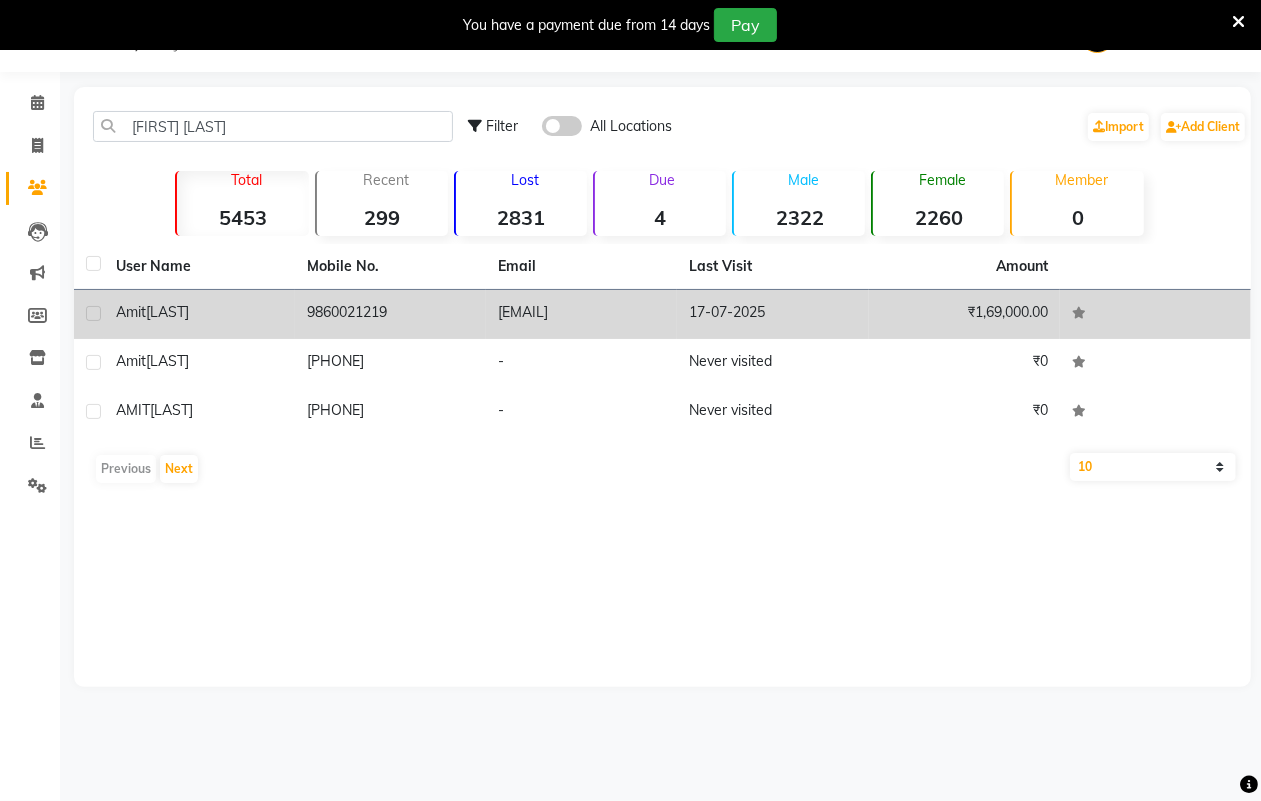 click on "Nagpal" 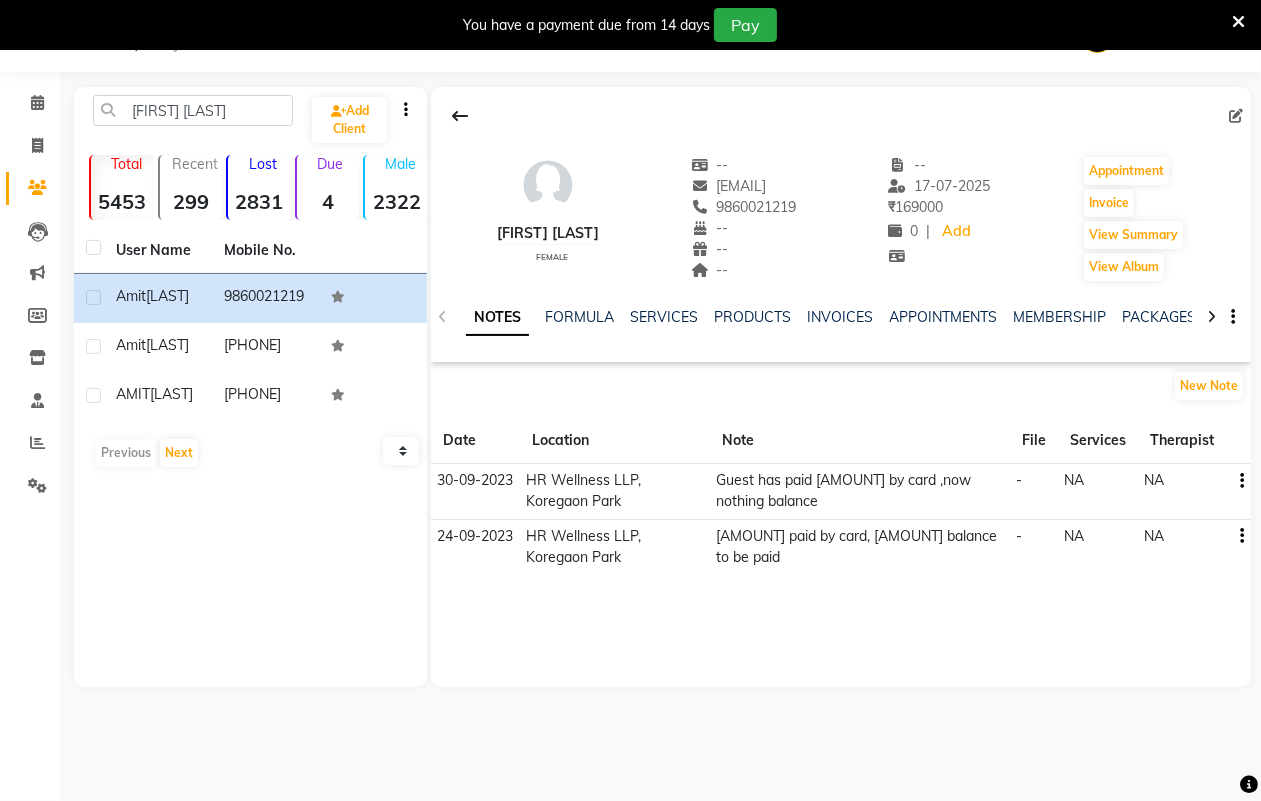 click 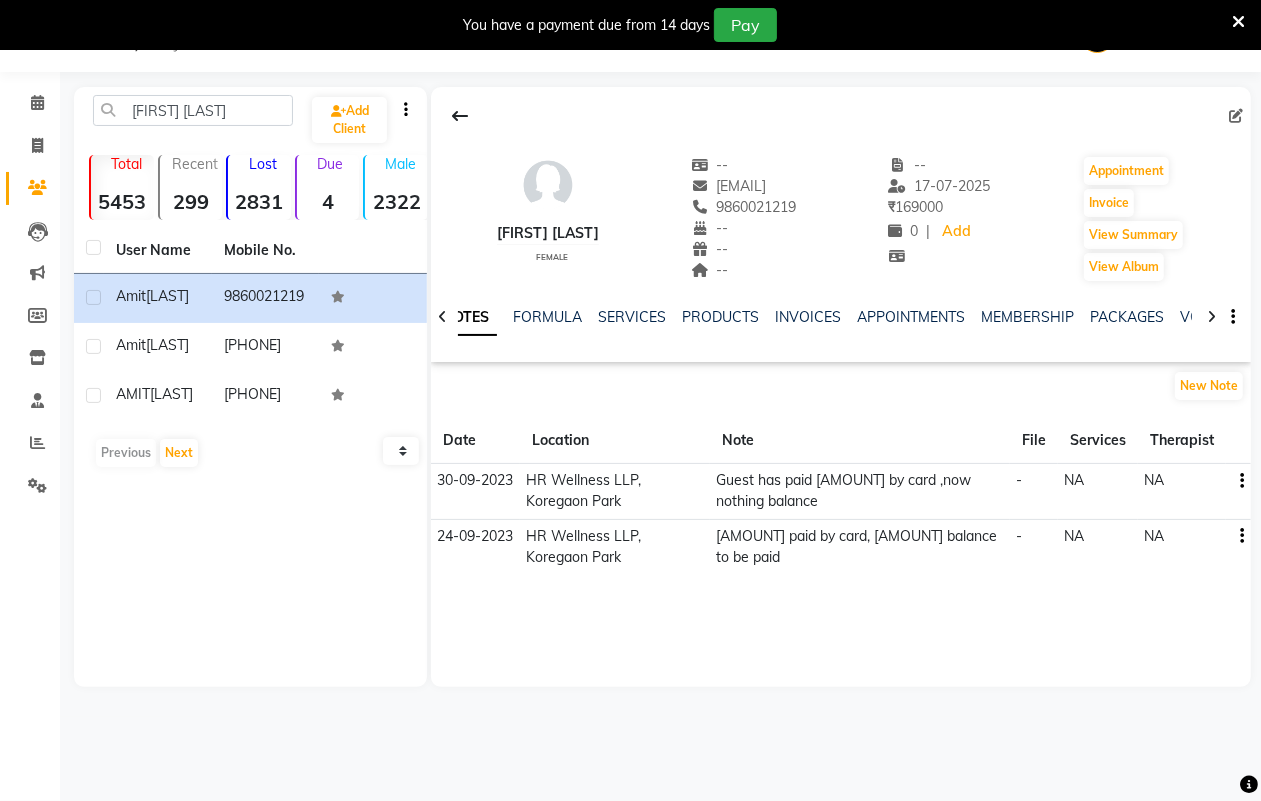 click 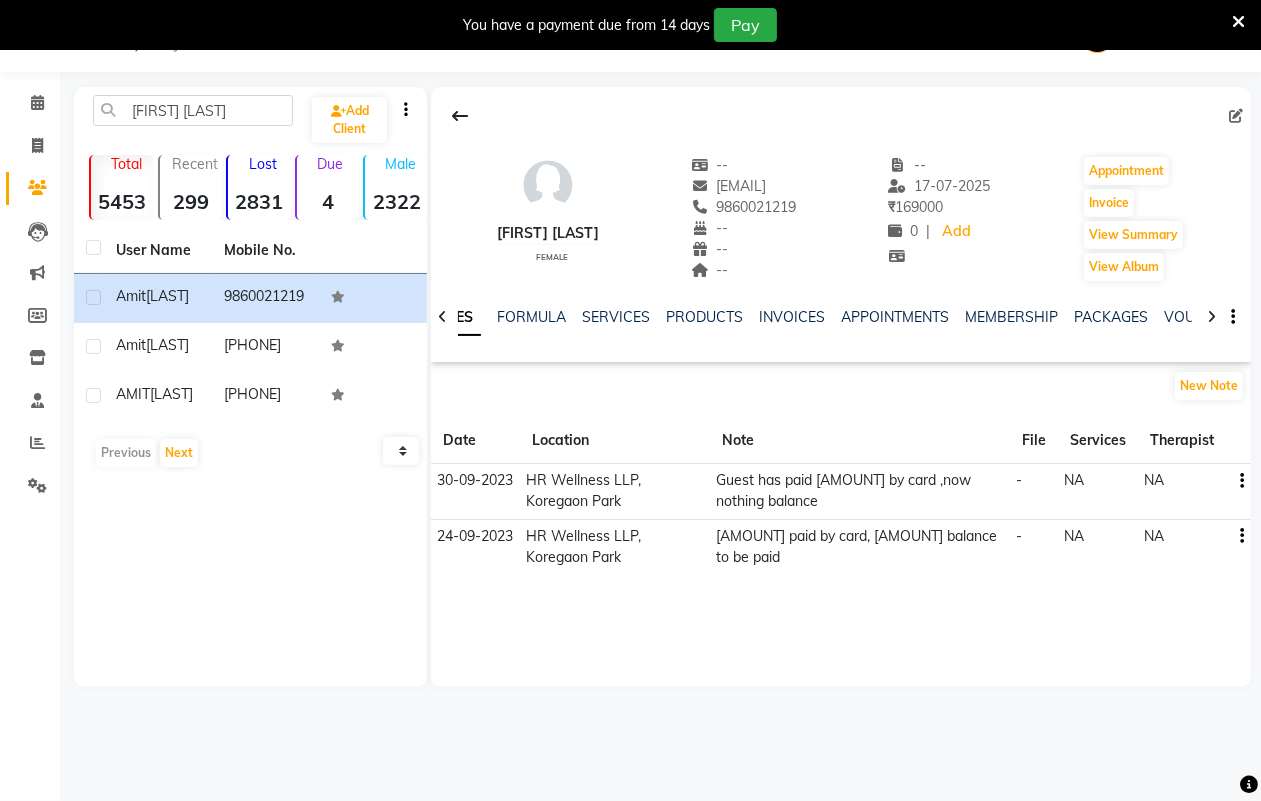 click 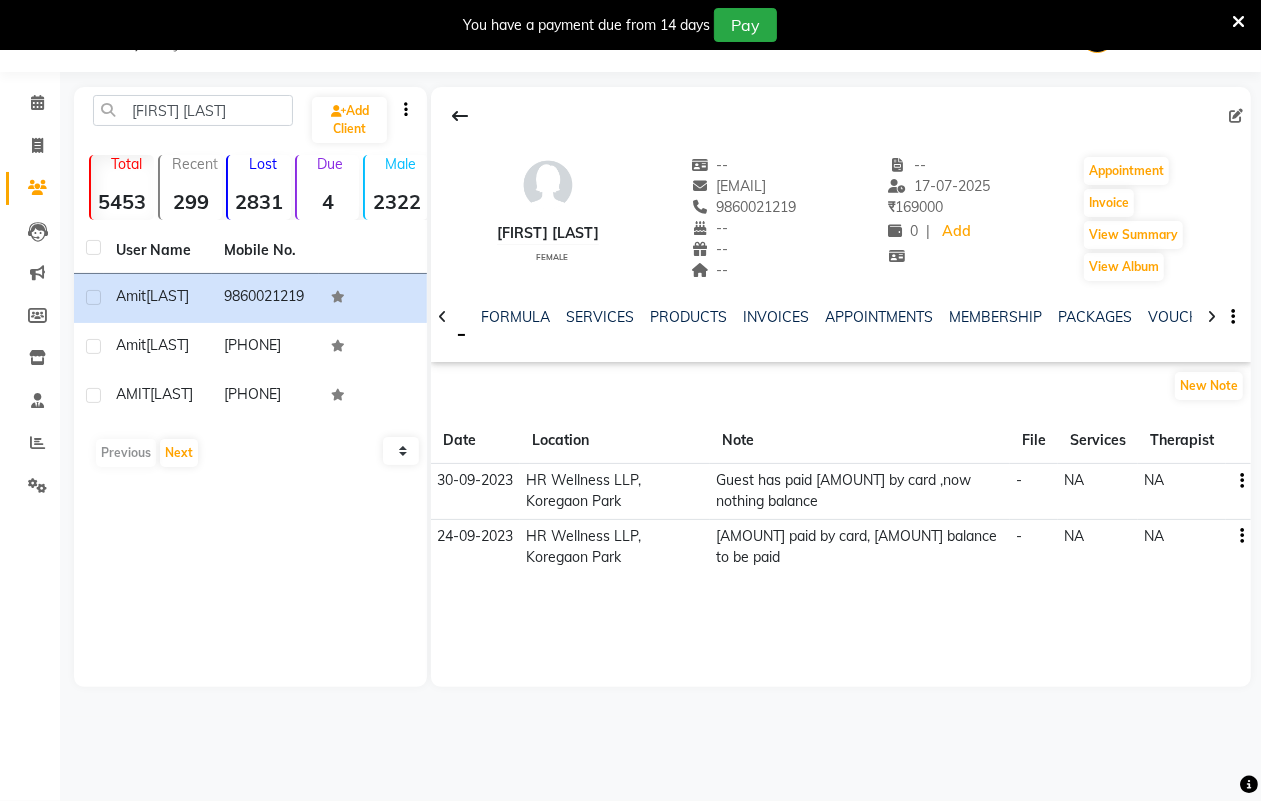 click 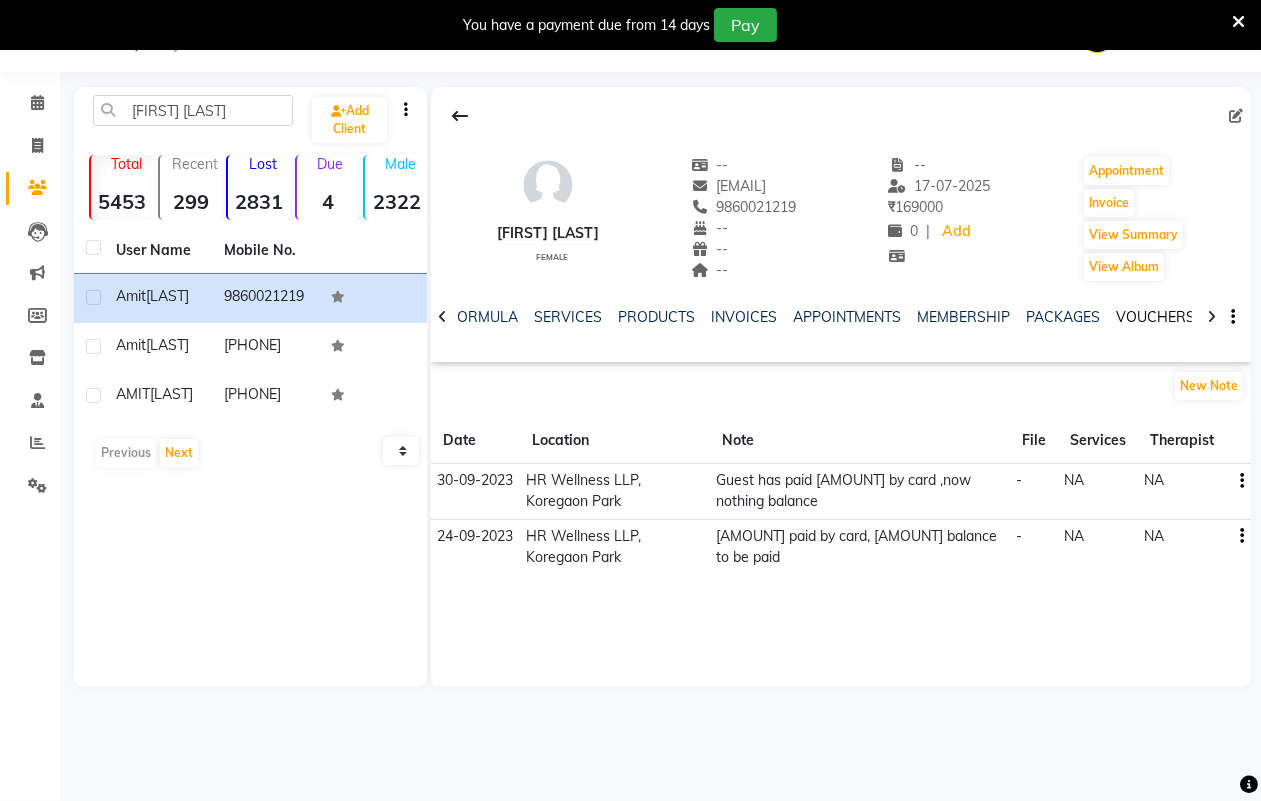 click on "VOUCHERS" 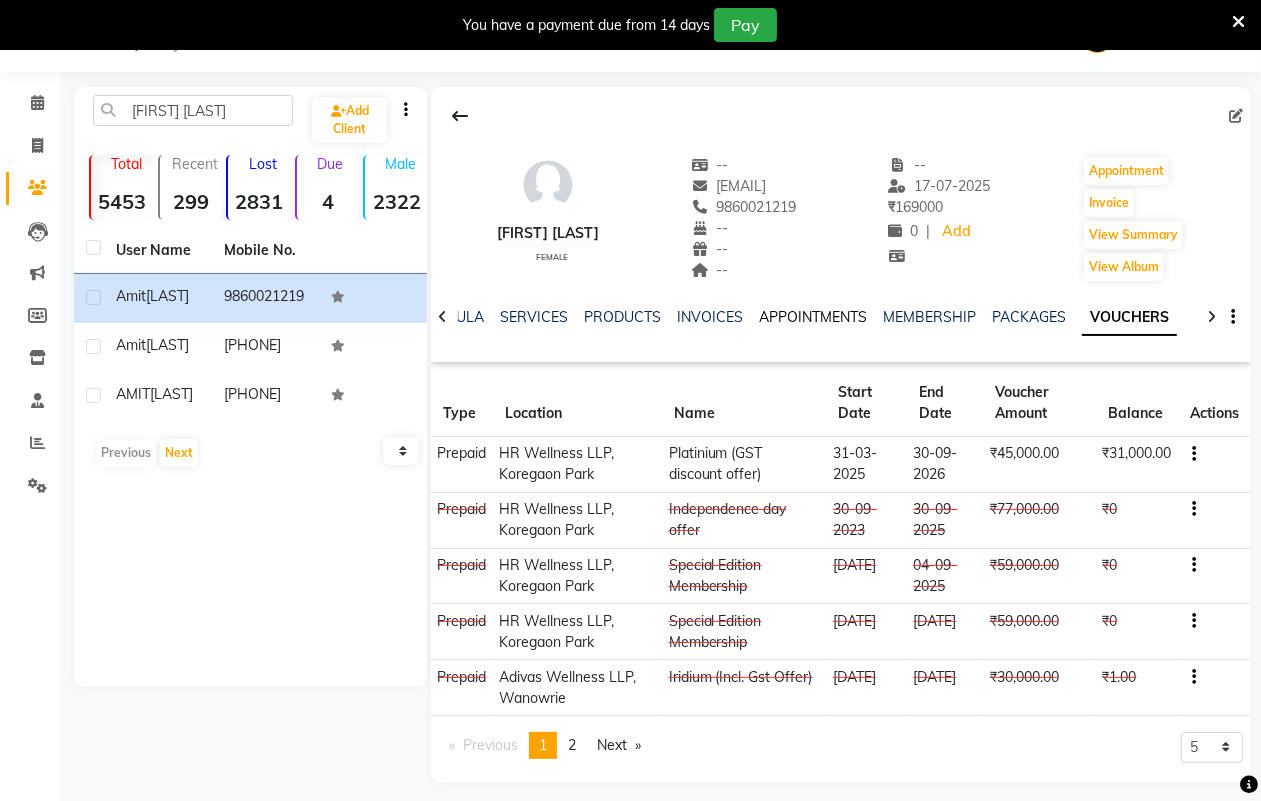 click on "APPOINTMENTS" 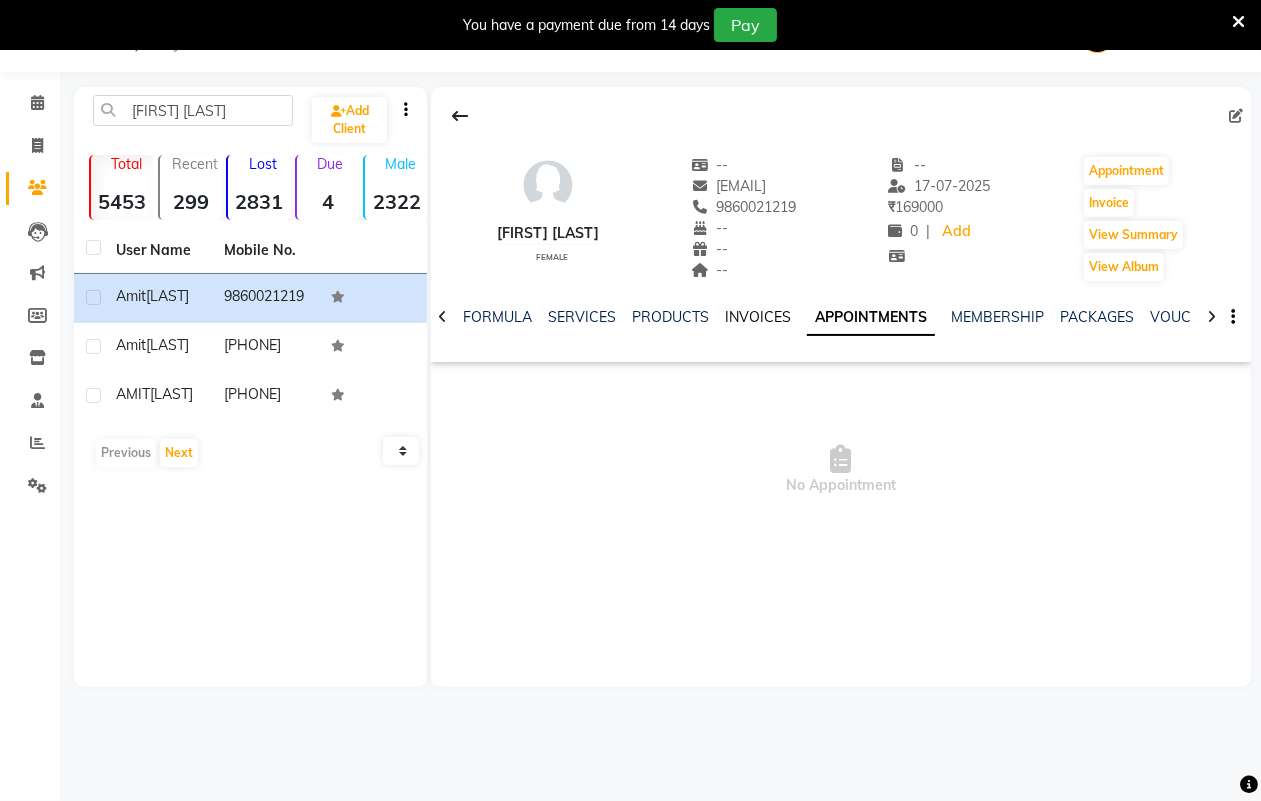 click on "INVOICES" 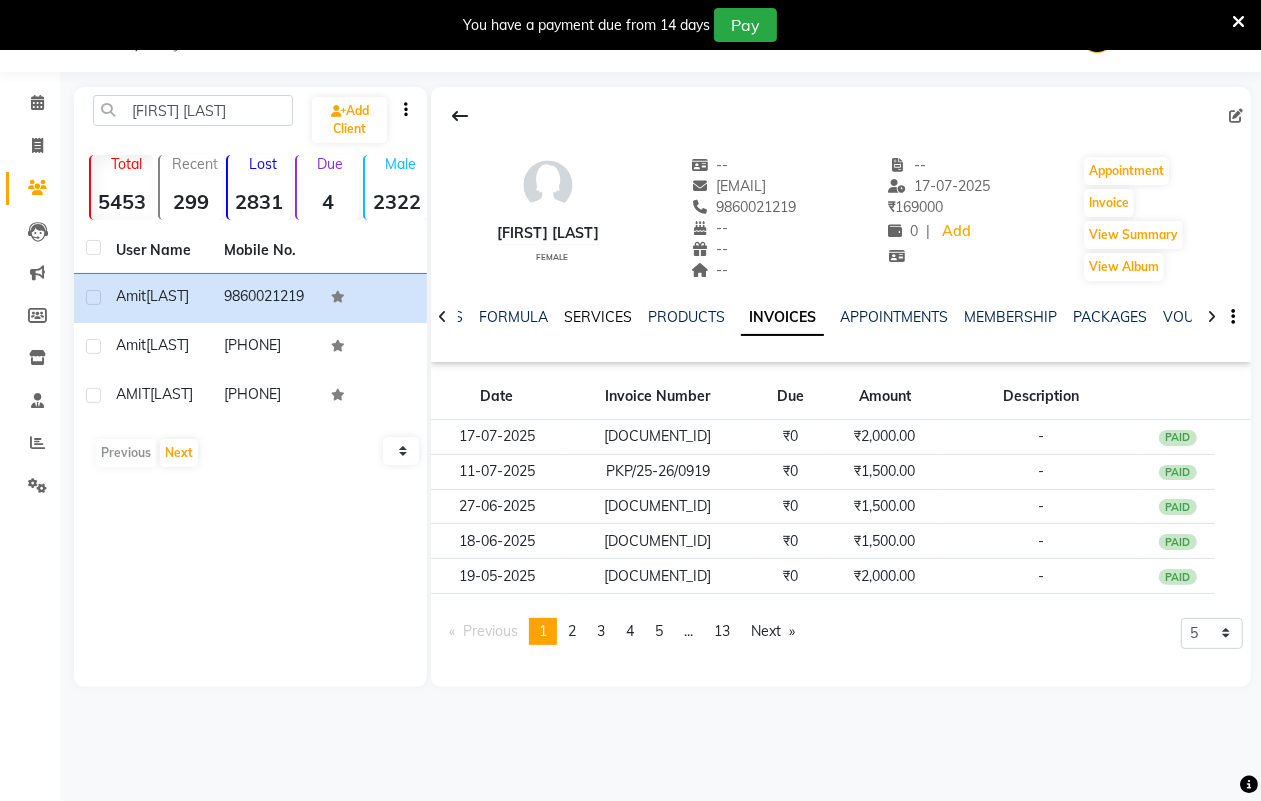 click on "SERVICES" 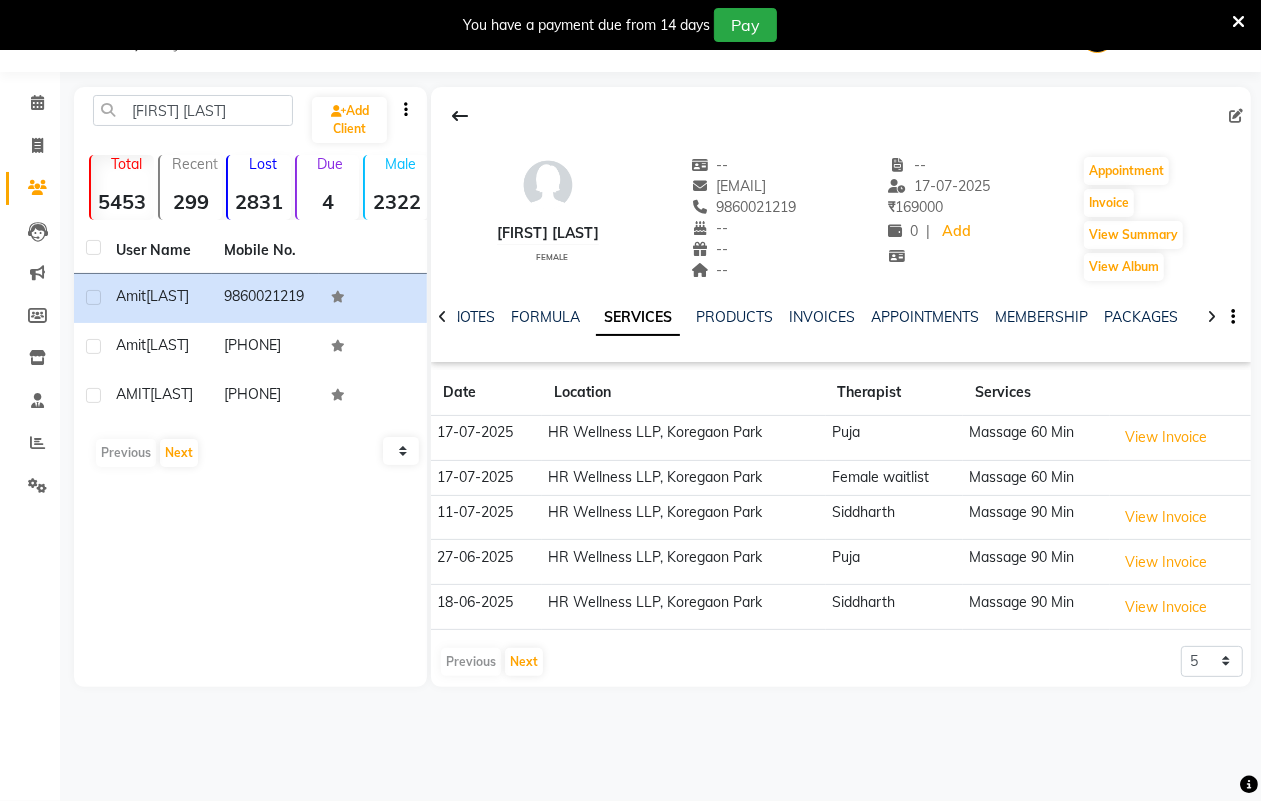 click at bounding box center [1238, 22] 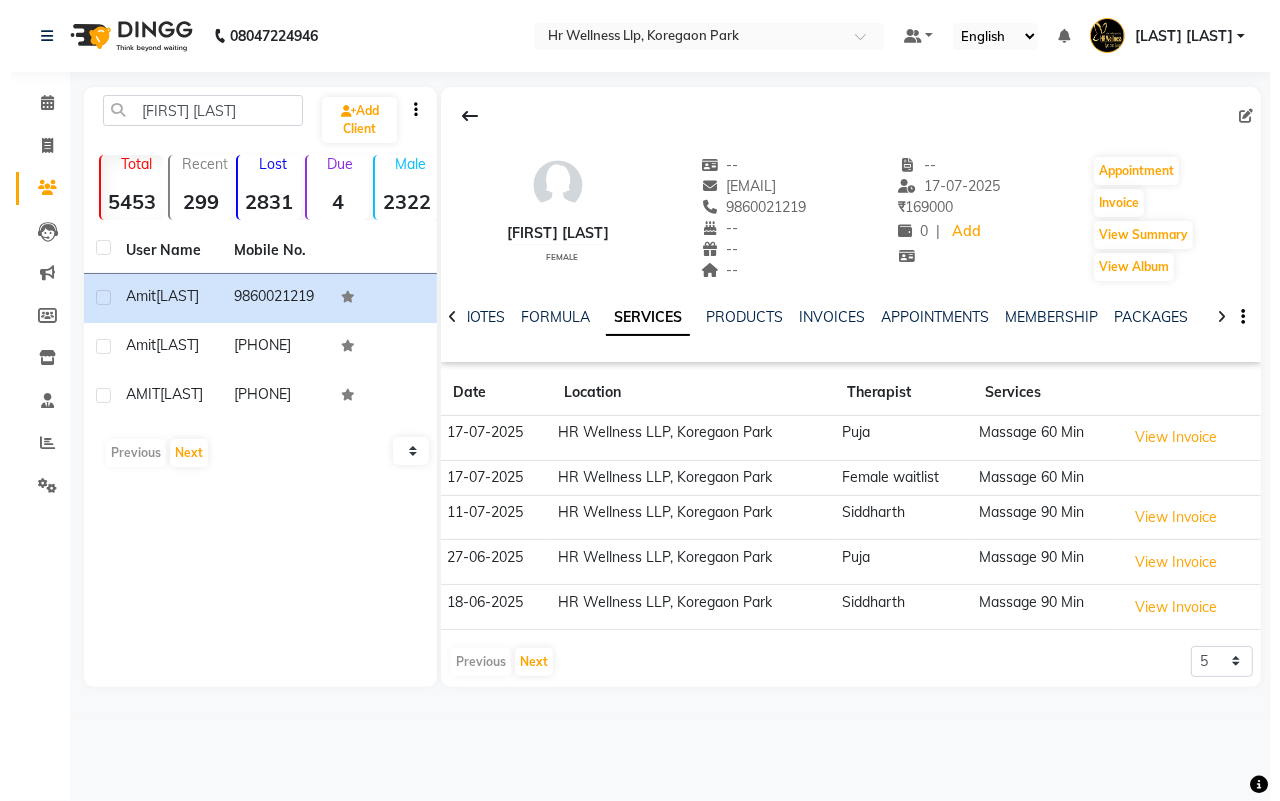 scroll, scrollTop: 0, scrollLeft: 0, axis: both 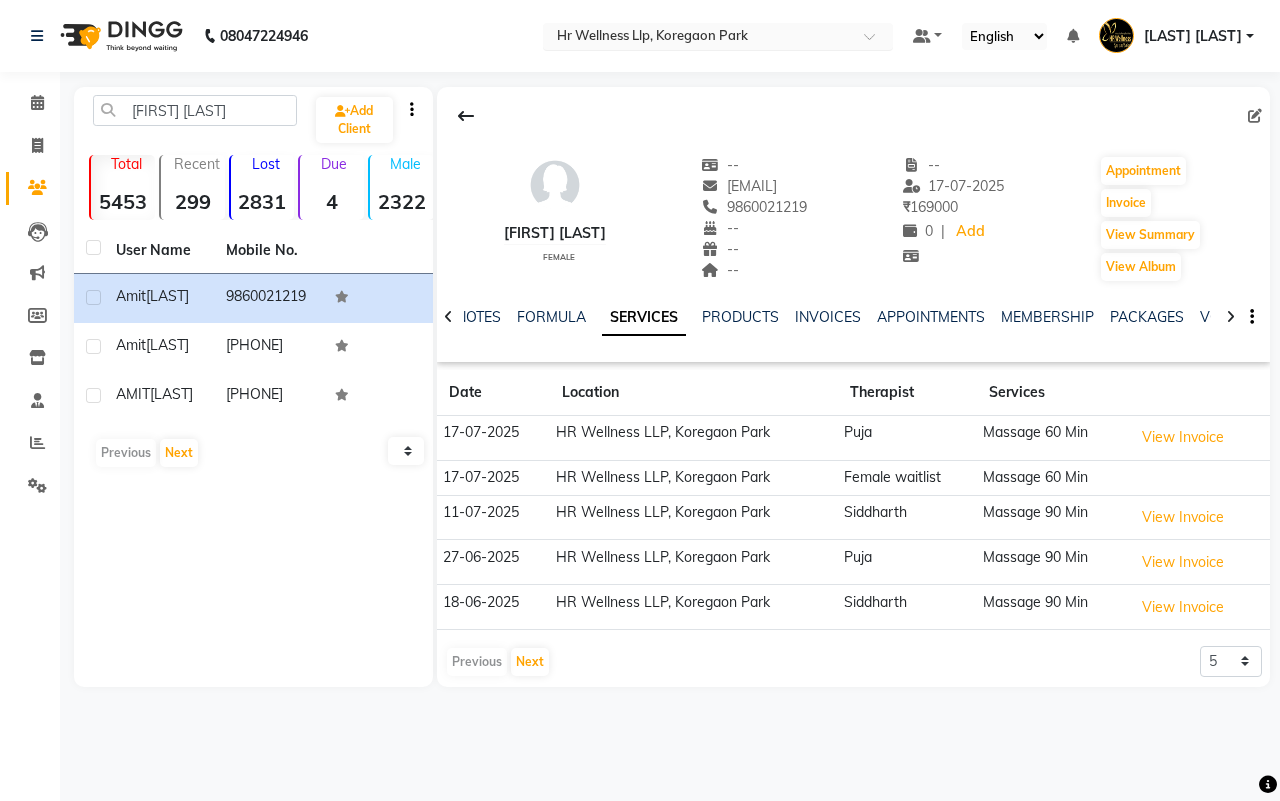 click at bounding box center (876, 42) 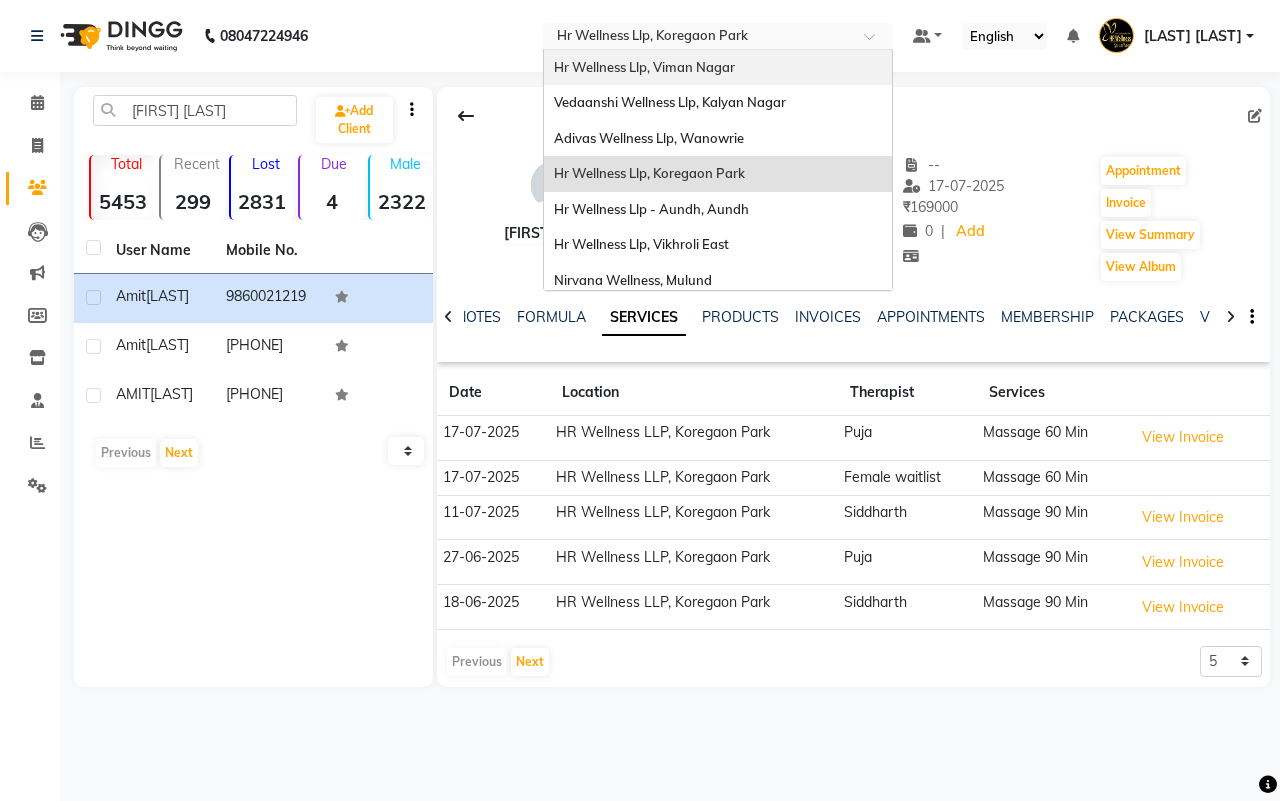 click on "Hr Wellness Llp, Viman Nagar" at bounding box center [644, 67] 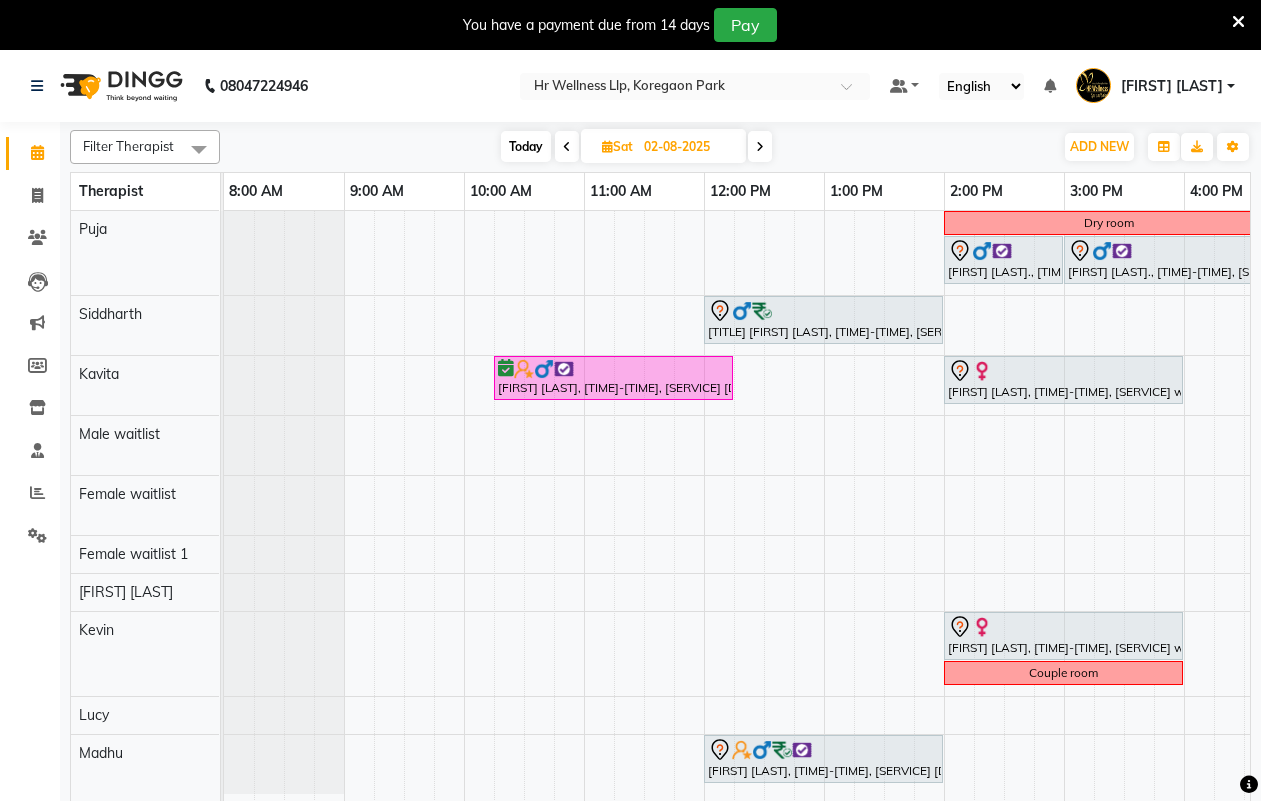 scroll, scrollTop: 0, scrollLeft: 0, axis: both 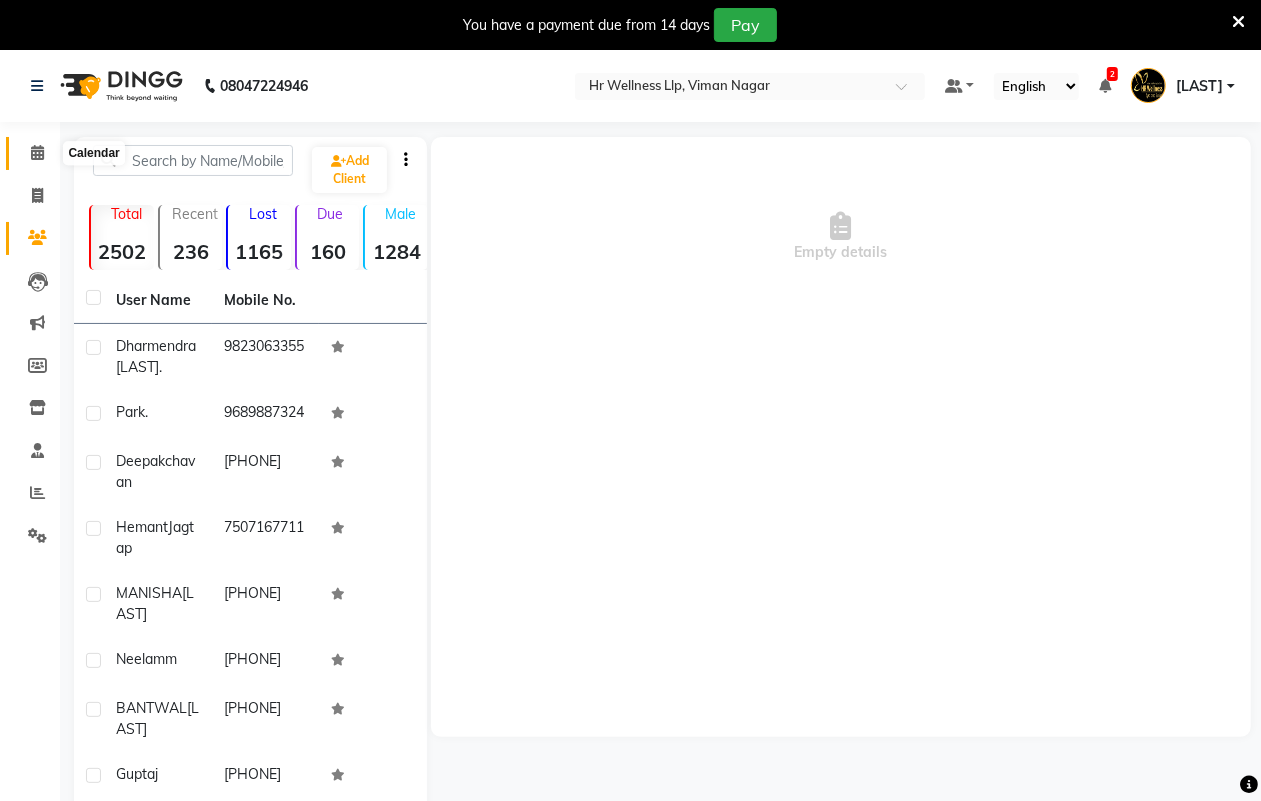 click 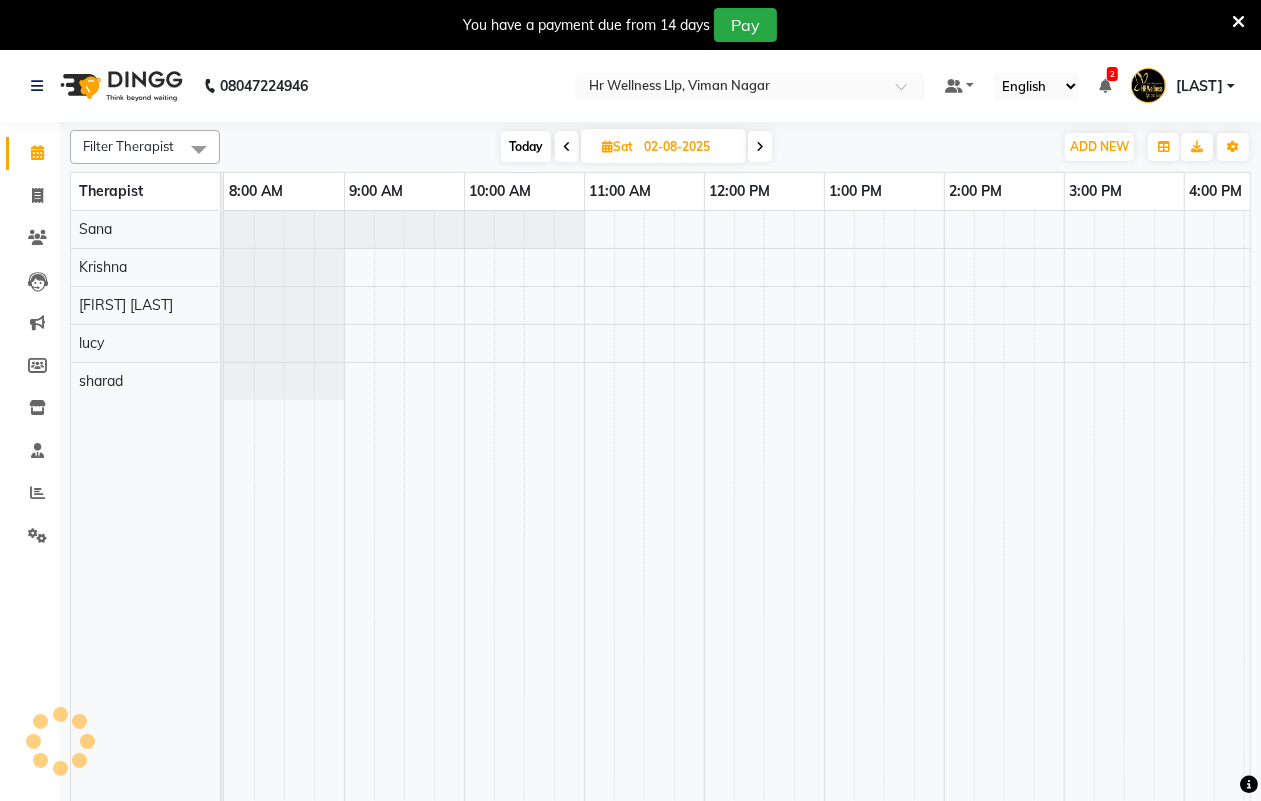 scroll, scrollTop: 0, scrollLeft: 0, axis: both 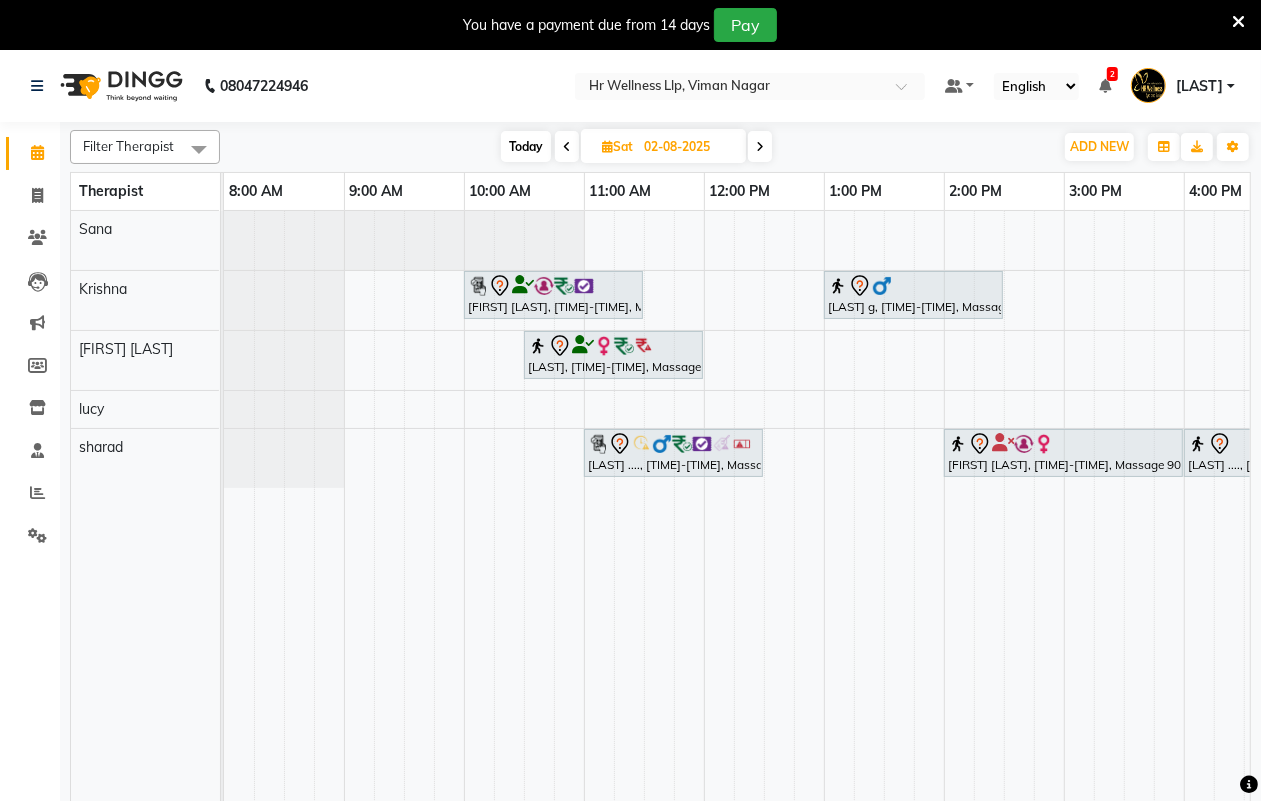 click on "Today" at bounding box center [526, 146] 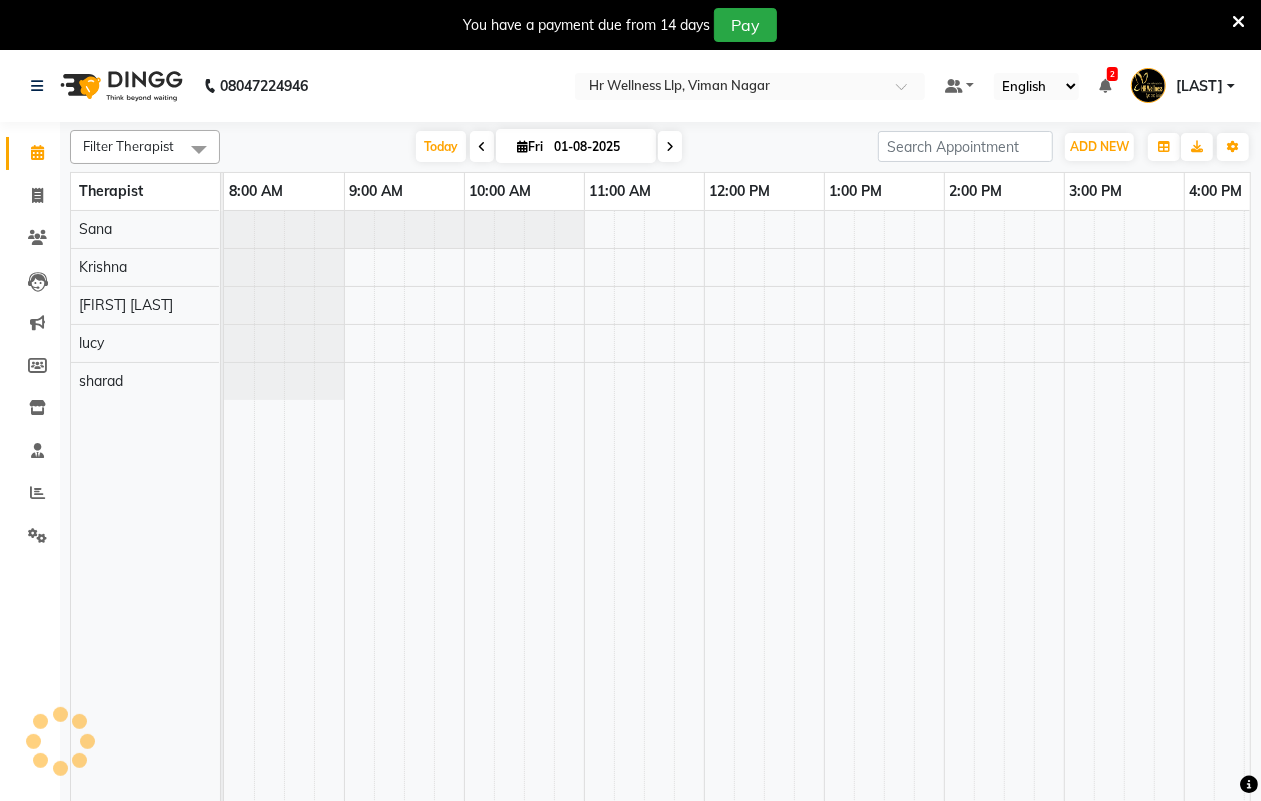 scroll, scrollTop: 0, scrollLeft: 537, axis: horizontal 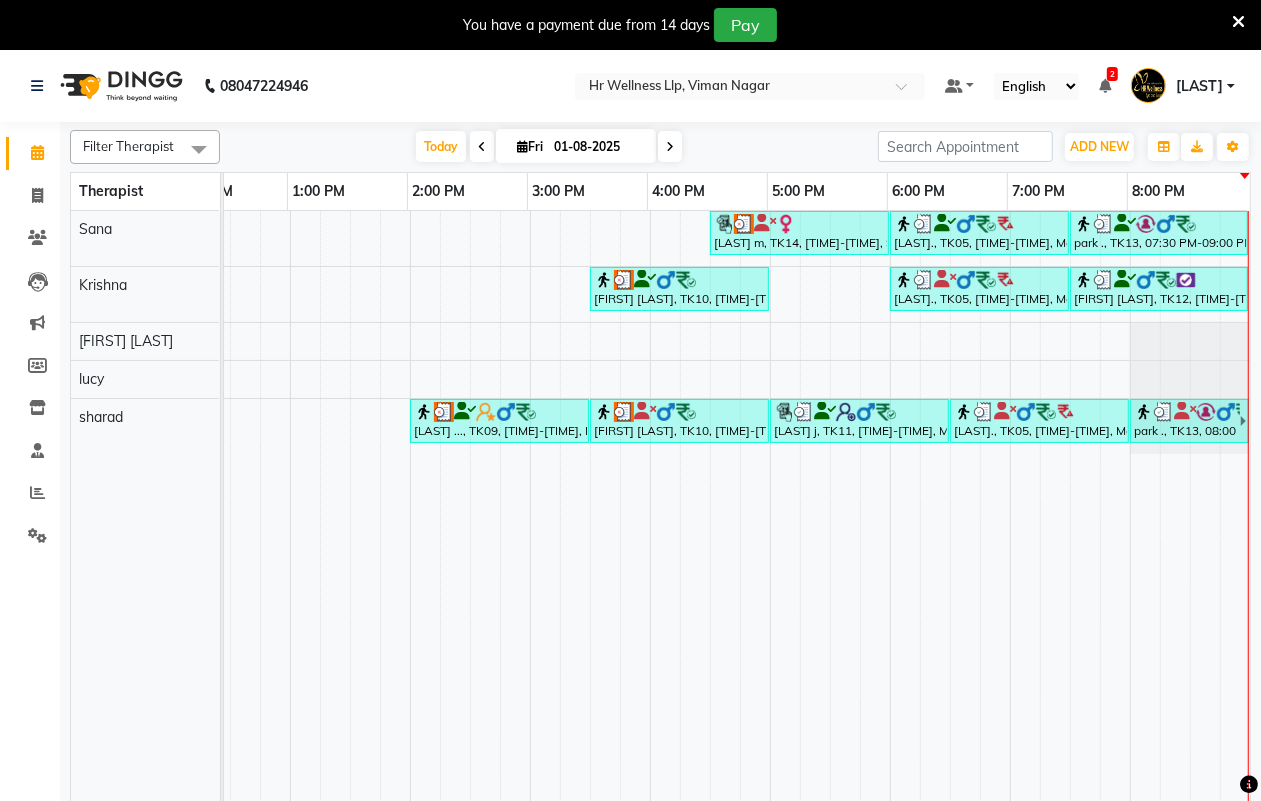 click at bounding box center [670, 147] 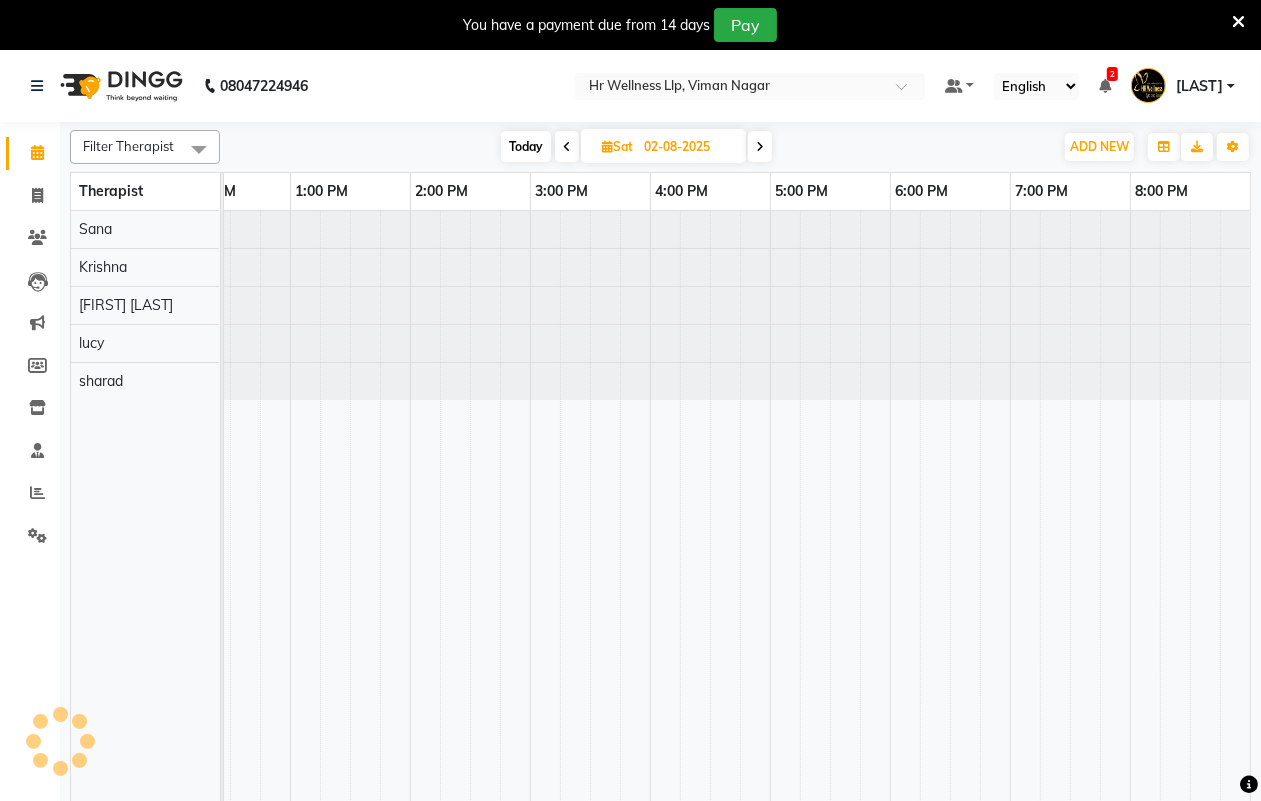 scroll, scrollTop: 0, scrollLeft: 533, axis: horizontal 